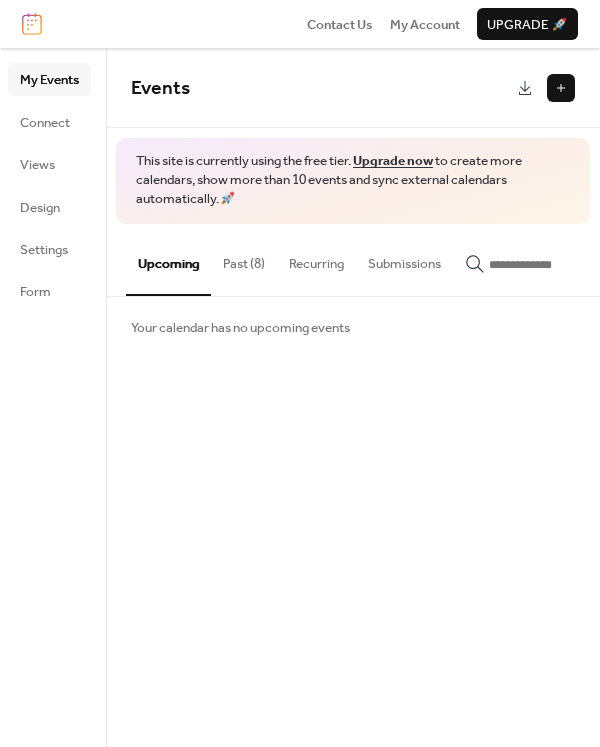 scroll, scrollTop: 0, scrollLeft: 0, axis: both 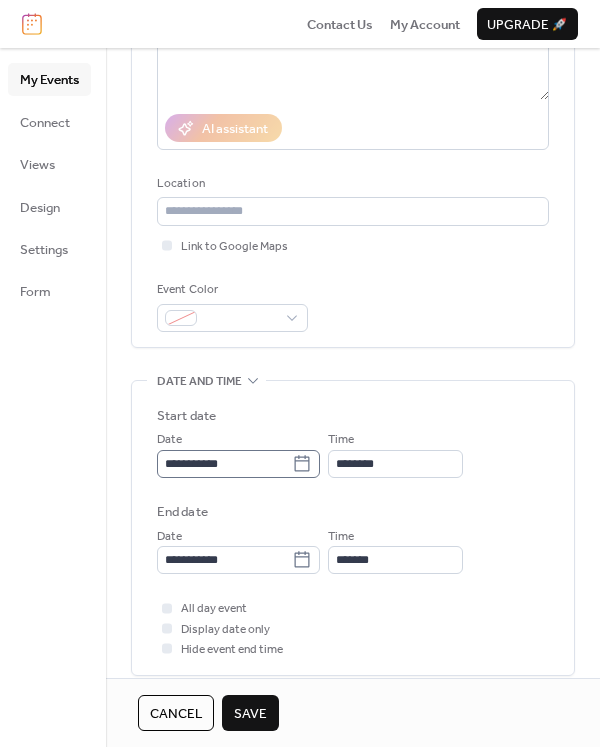 type on "**********" 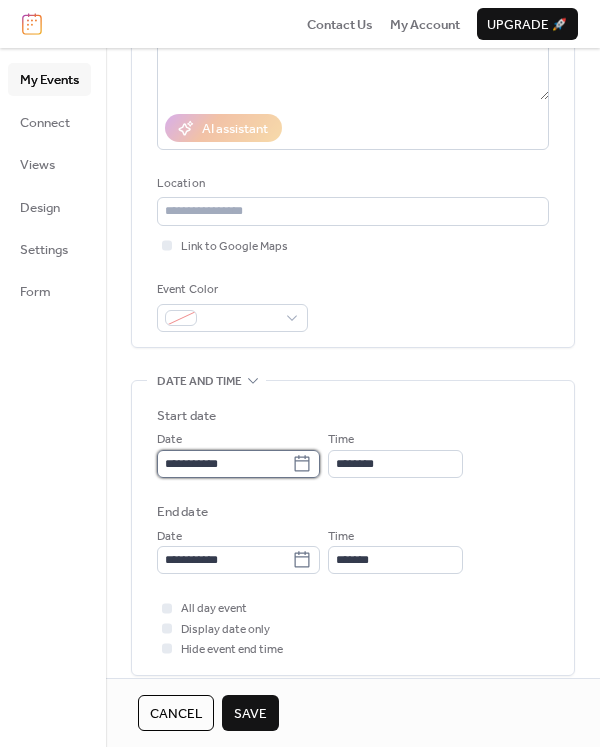 click on "**********" at bounding box center (224, 464) 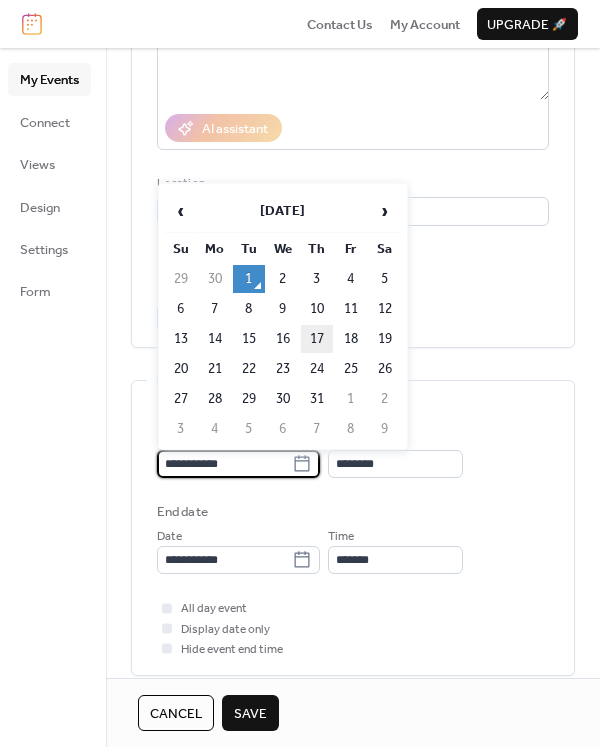 click on "17" at bounding box center [317, 339] 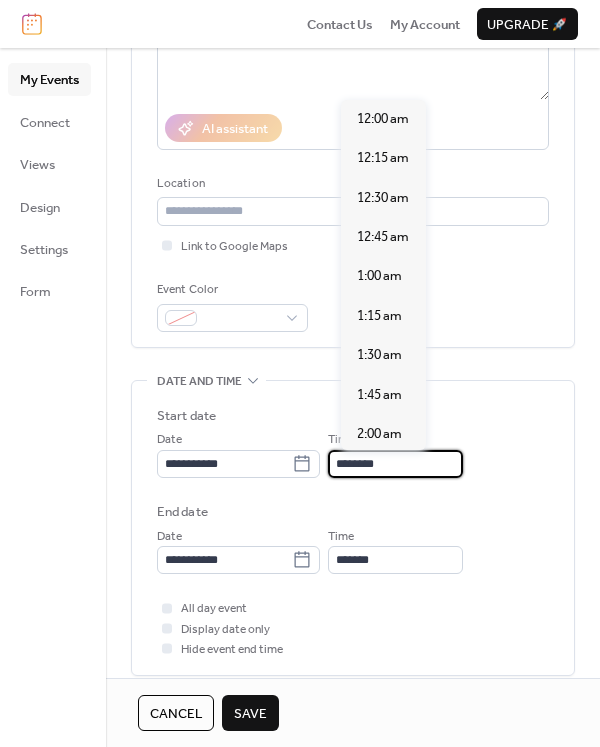 scroll, scrollTop: 1892, scrollLeft: 0, axis: vertical 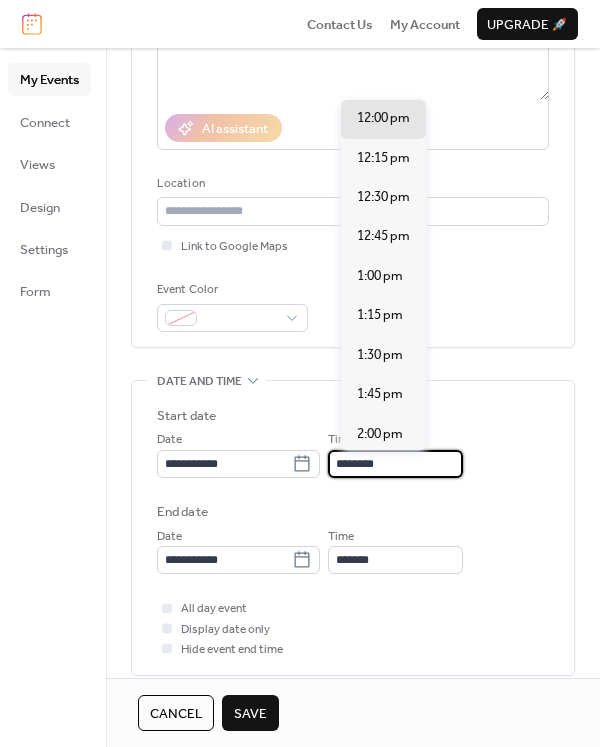 drag, startPoint x: 444, startPoint y: 460, endPoint x: 220, endPoint y: 415, distance: 228.47539 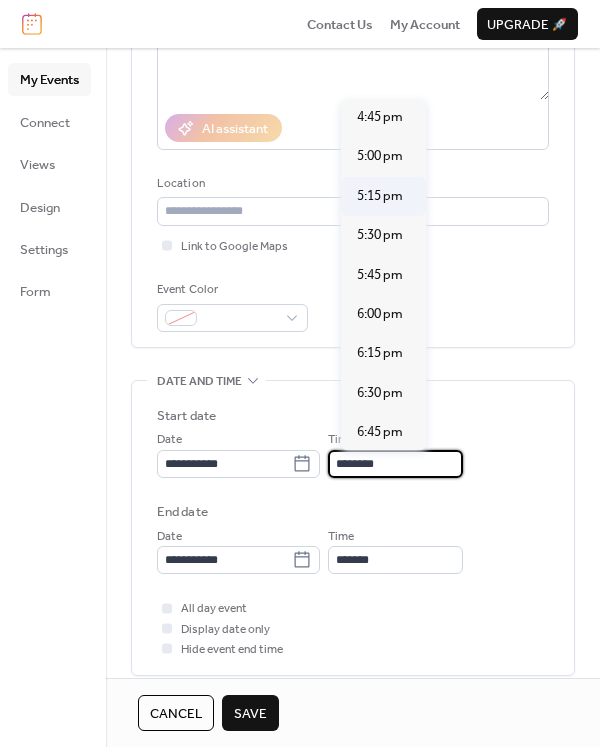 scroll, scrollTop: 2692, scrollLeft: 0, axis: vertical 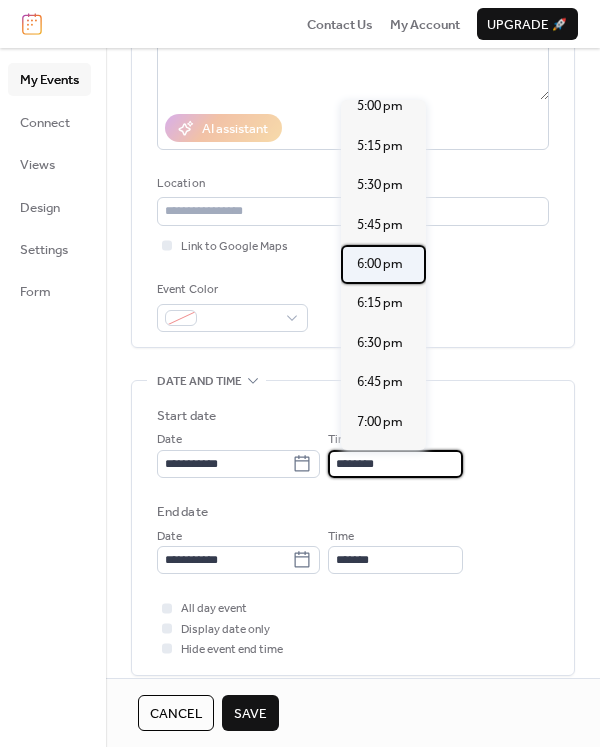 click on "6:00 pm" at bounding box center (380, 264) 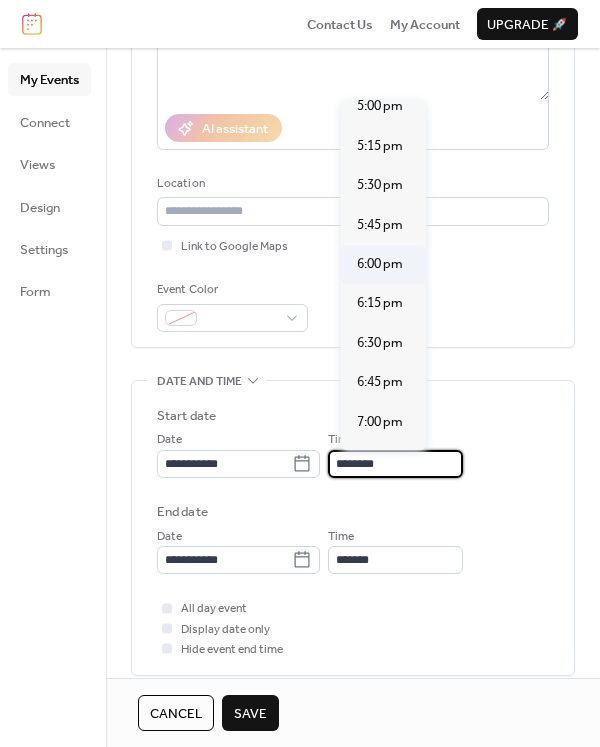 type on "*******" 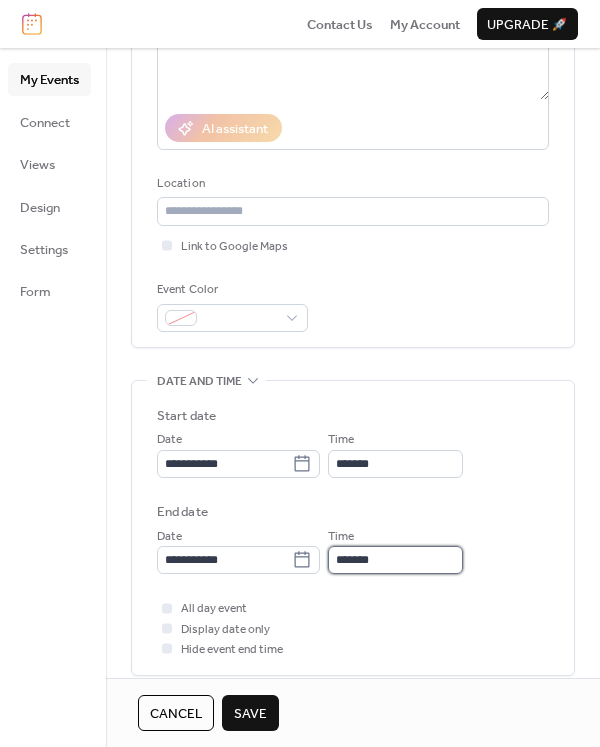 click on "*******" at bounding box center [395, 560] 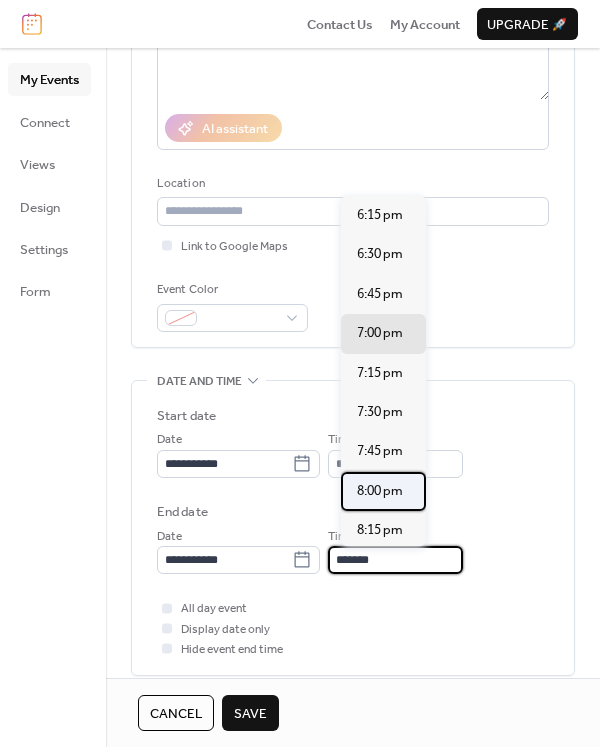 click on "8:00 pm" at bounding box center (380, 491) 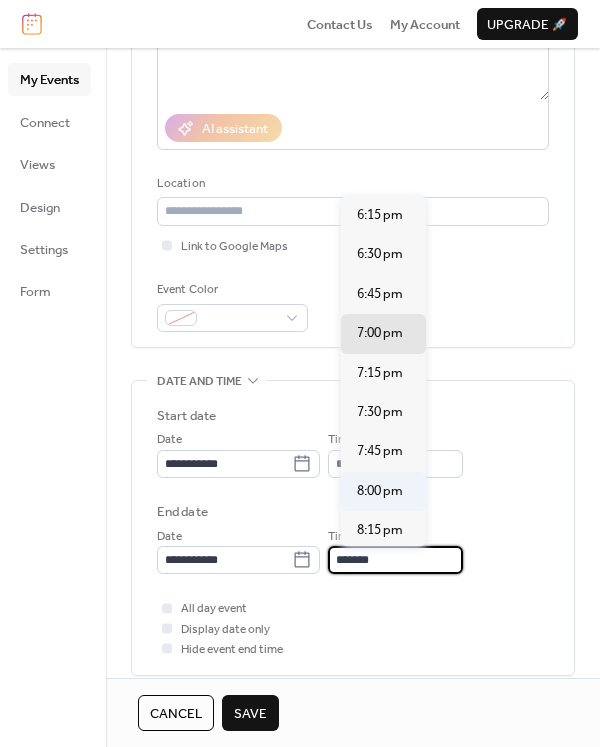 type on "*******" 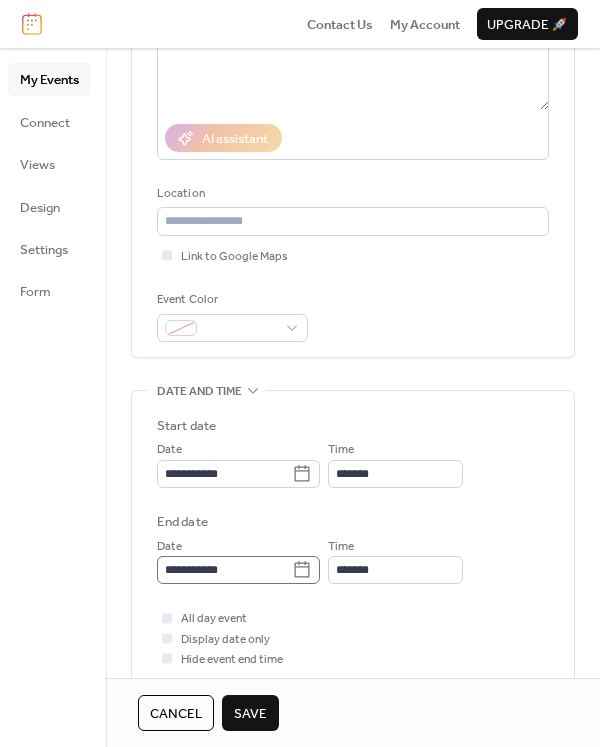 scroll, scrollTop: 300, scrollLeft: 0, axis: vertical 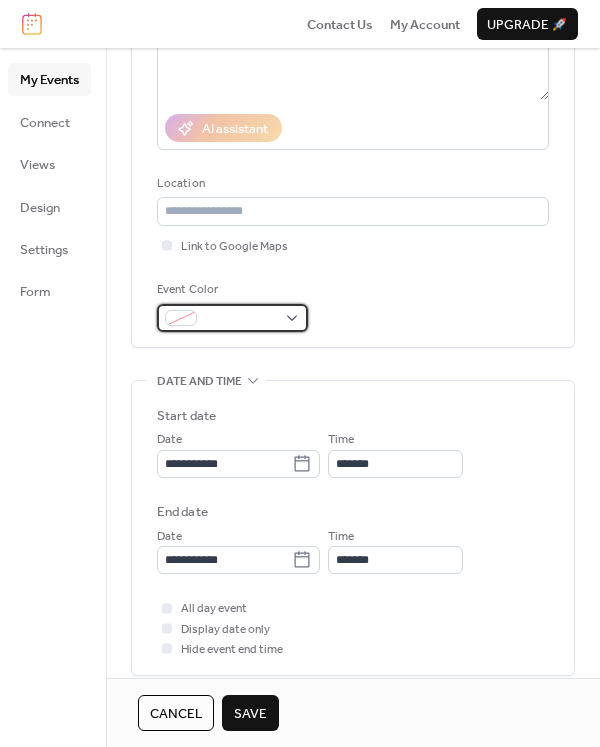 click at bounding box center (232, 318) 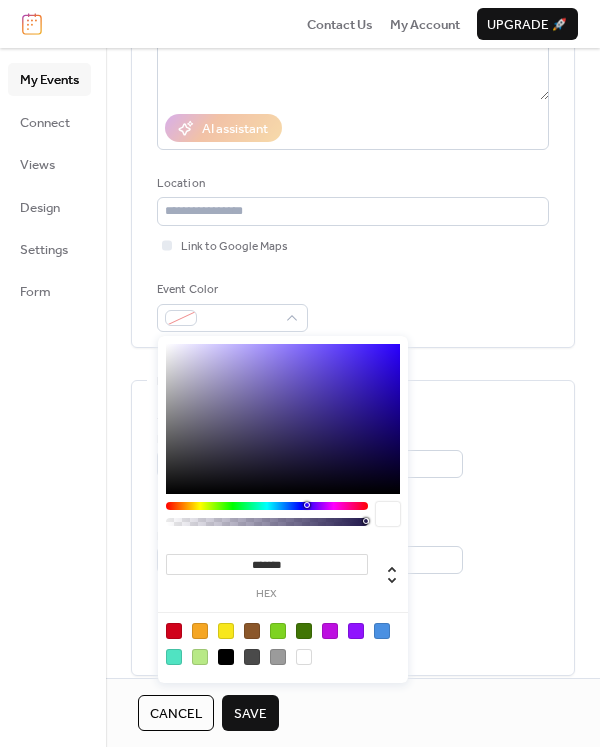 click at bounding box center [252, 631] 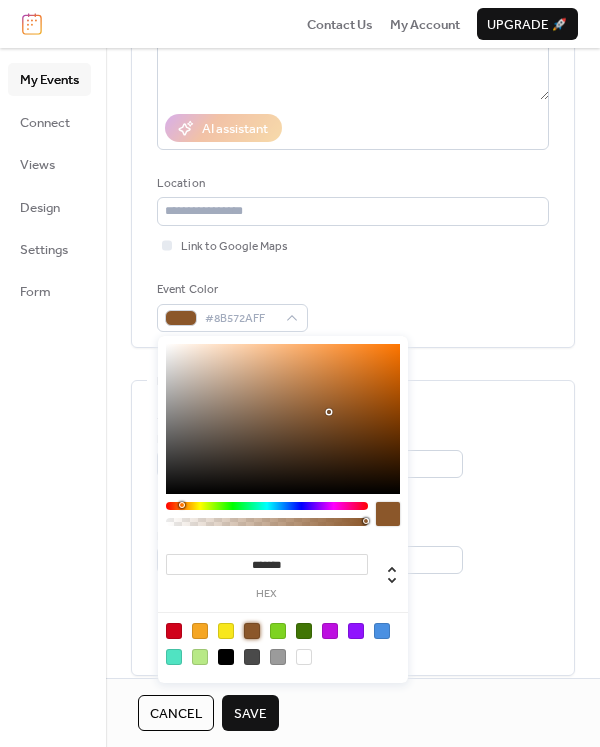 click on "Cancel Save" at bounding box center (353, 712) 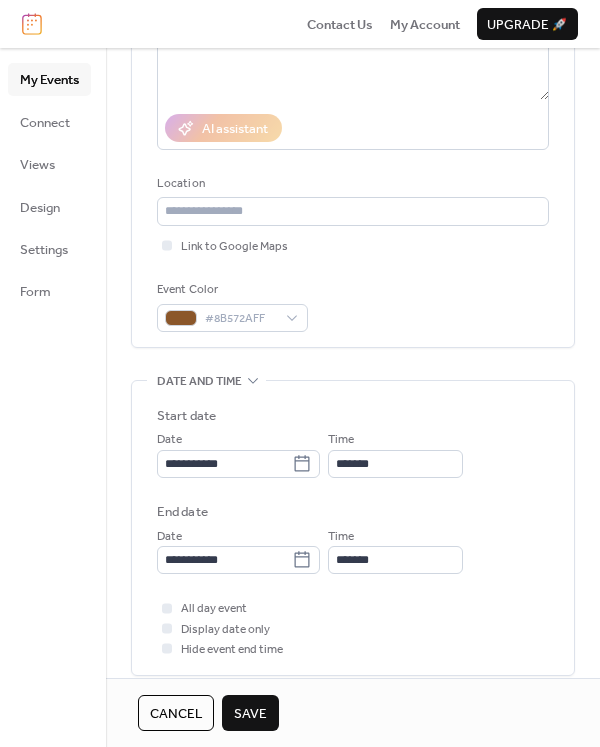 click on "Save" at bounding box center [250, 714] 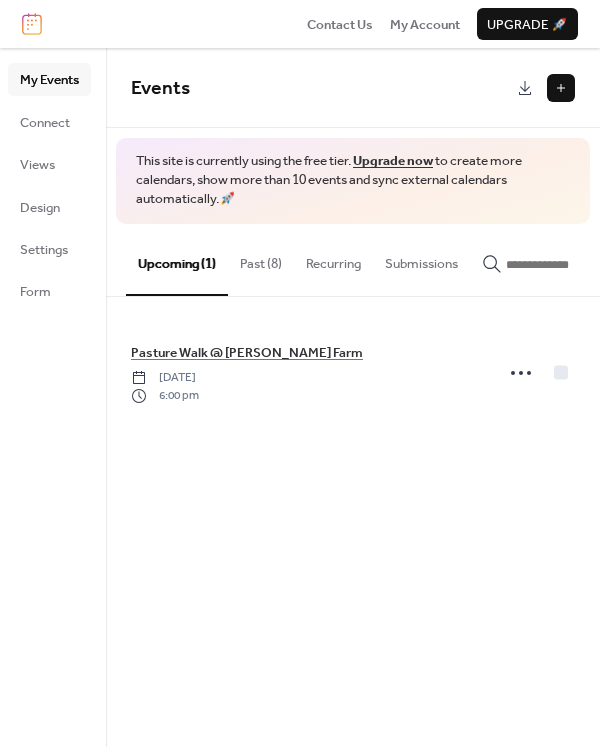 click at bounding box center (561, 88) 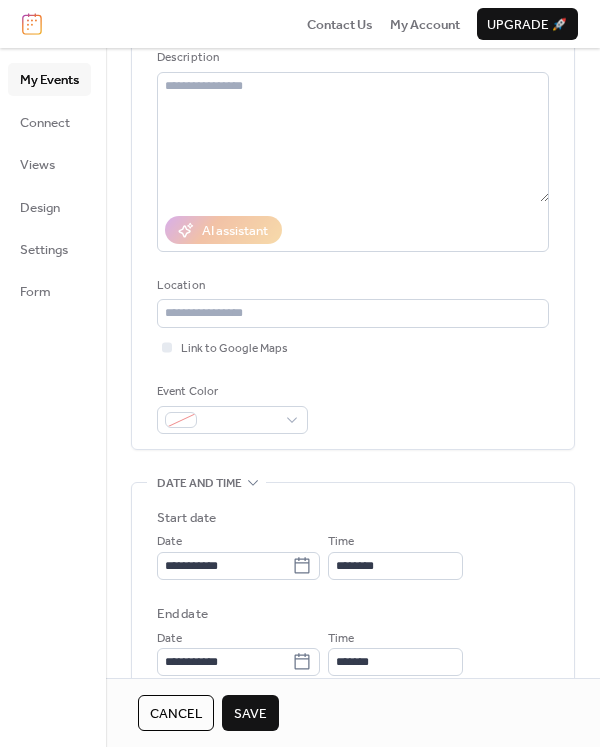 scroll, scrollTop: 200, scrollLeft: 0, axis: vertical 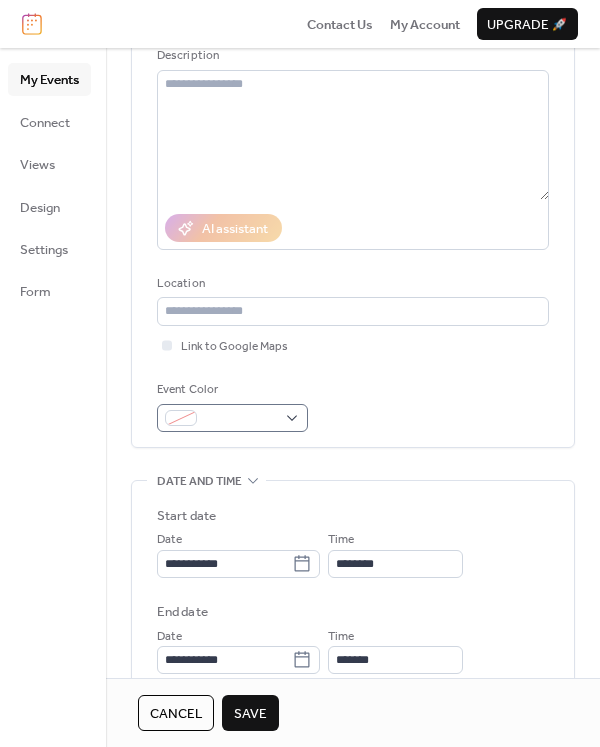 type on "**********" 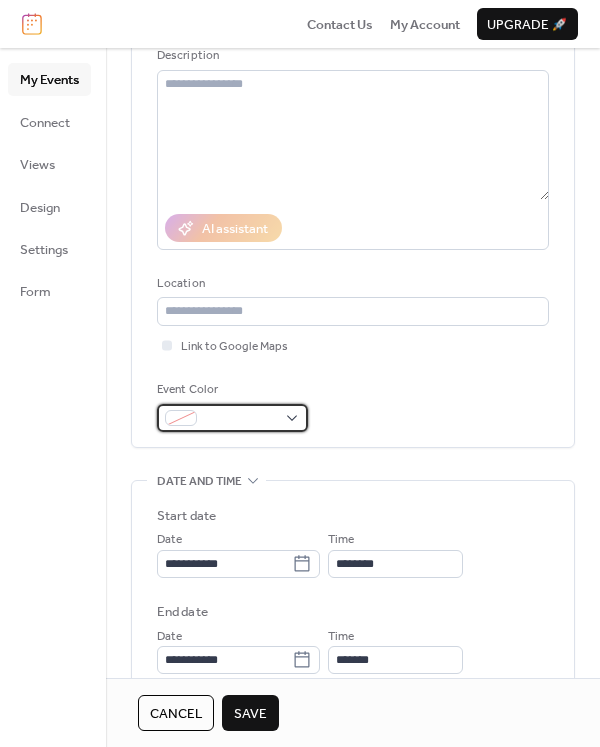 click at bounding box center (232, 418) 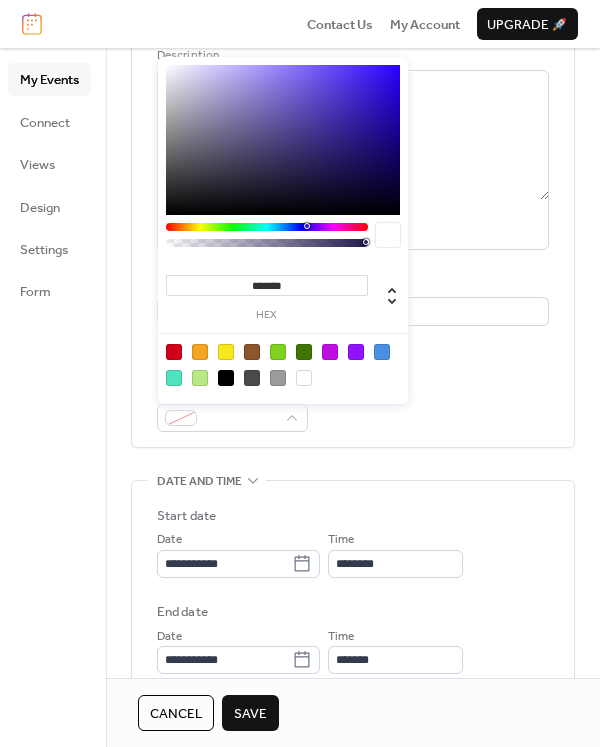 click at bounding box center (278, 352) 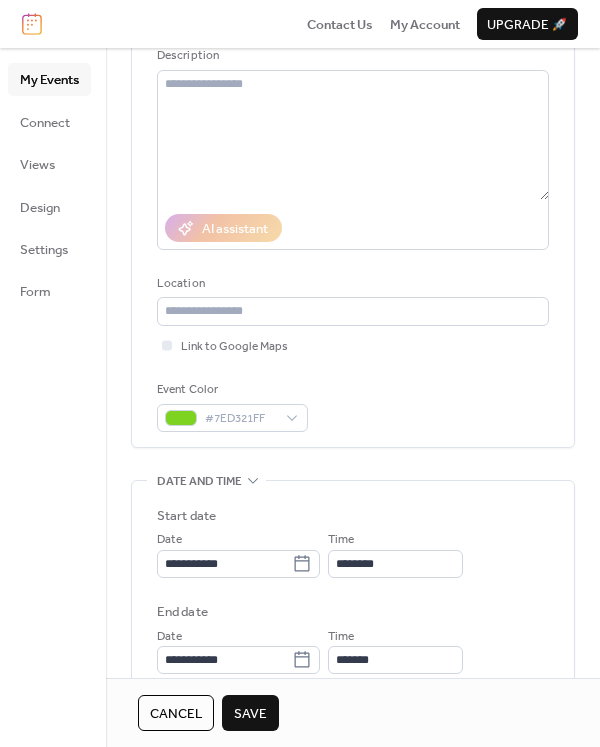click on "Event Color #7ED321FF" at bounding box center [353, 406] 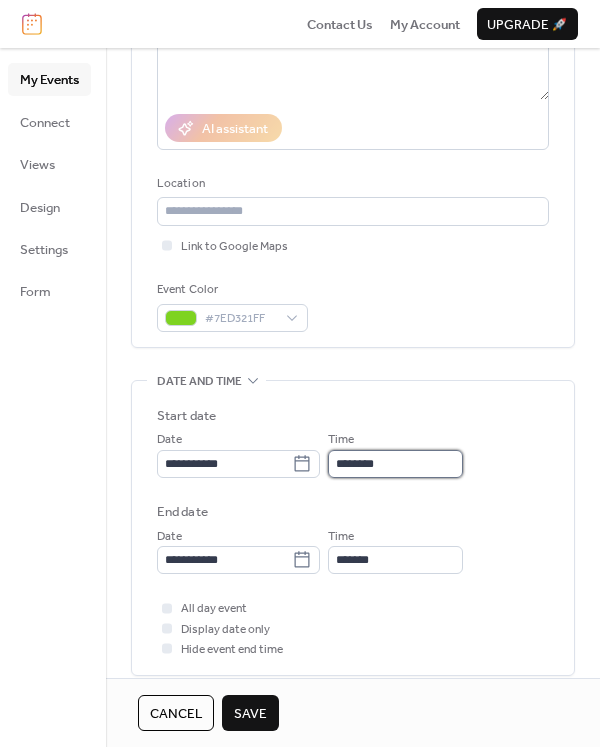 click on "********" at bounding box center [395, 464] 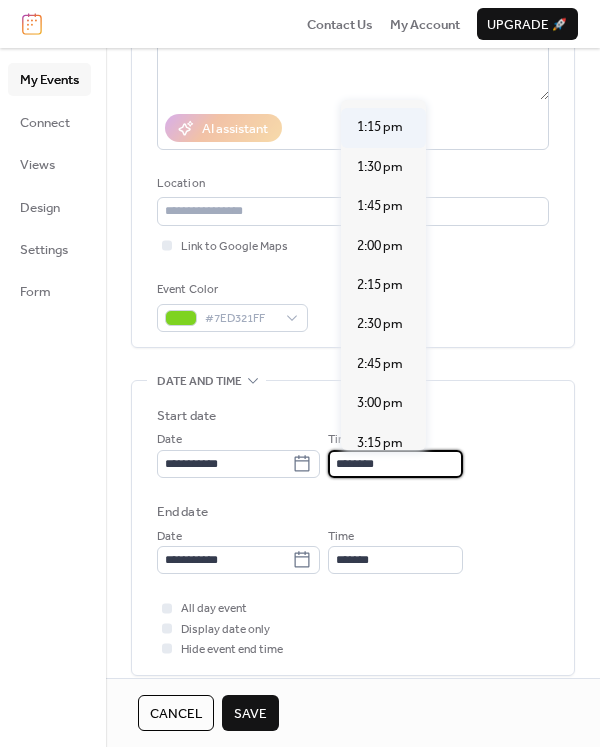 scroll, scrollTop: 2092, scrollLeft: 0, axis: vertical 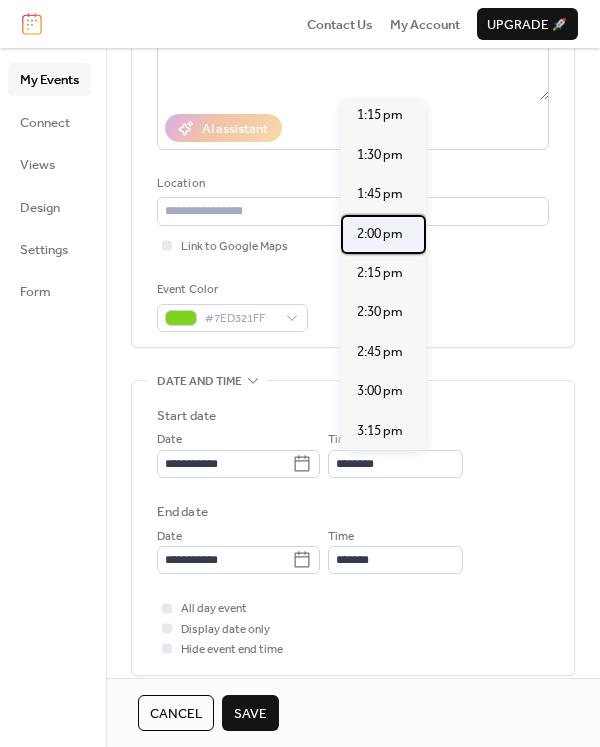 click on "2:00 pm" at bounding box center [380, 234] 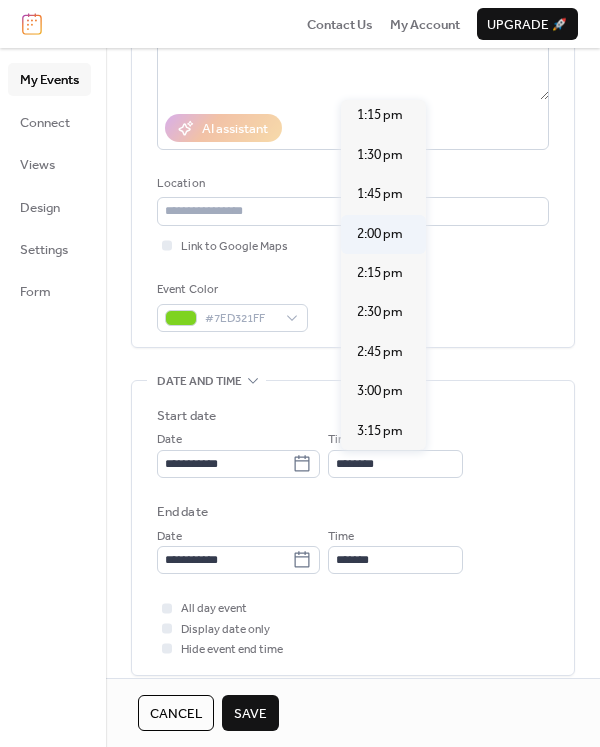 type on "*******" 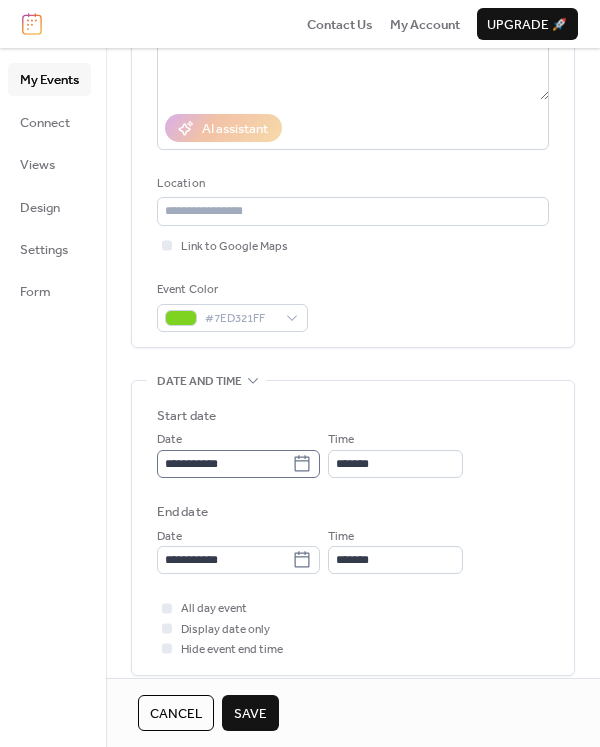 click 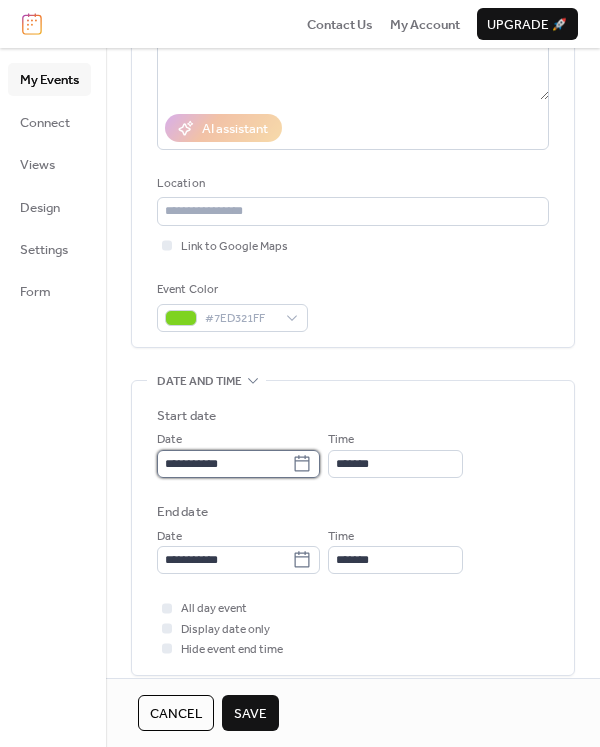 click on "**********" at bounding box center (224, 464) 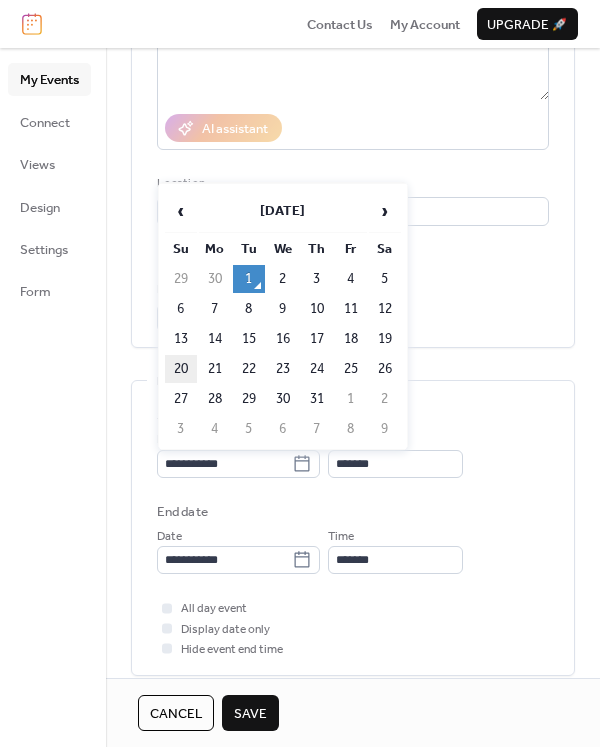 click on "20" at bounding box center [181, 369] 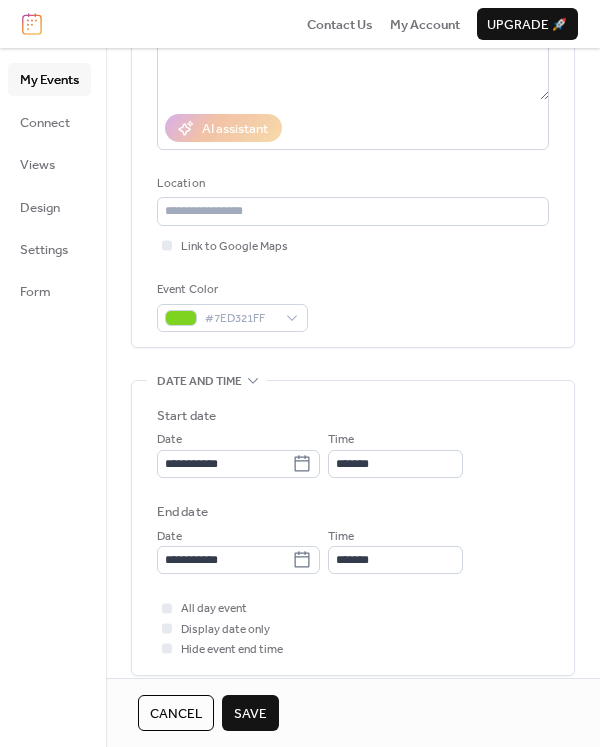 click on "Save" at bounding box center (250, 714) 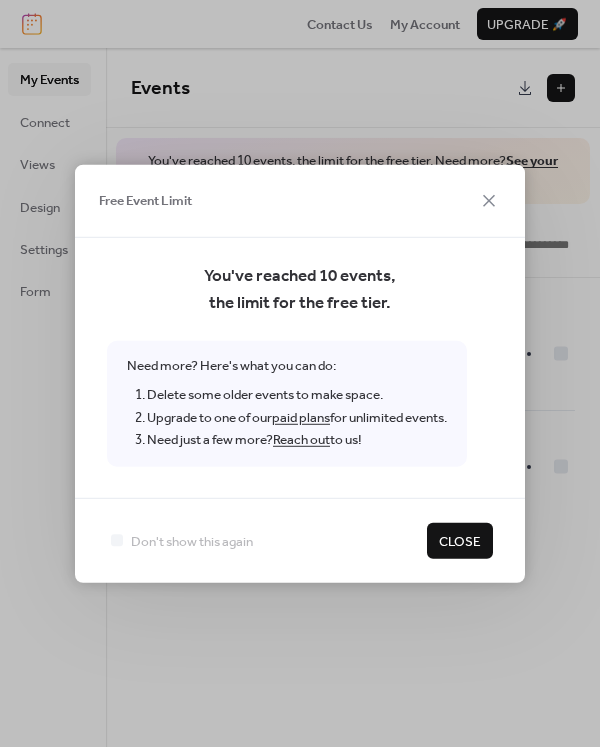 click on "Close" at bounding box center (460, 541) 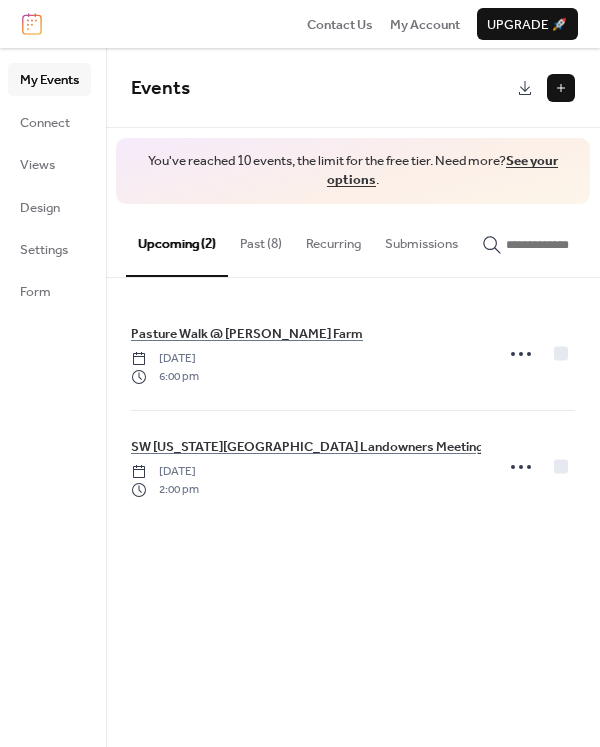 click on "Past  (8)" at bounding box center [261, 239] 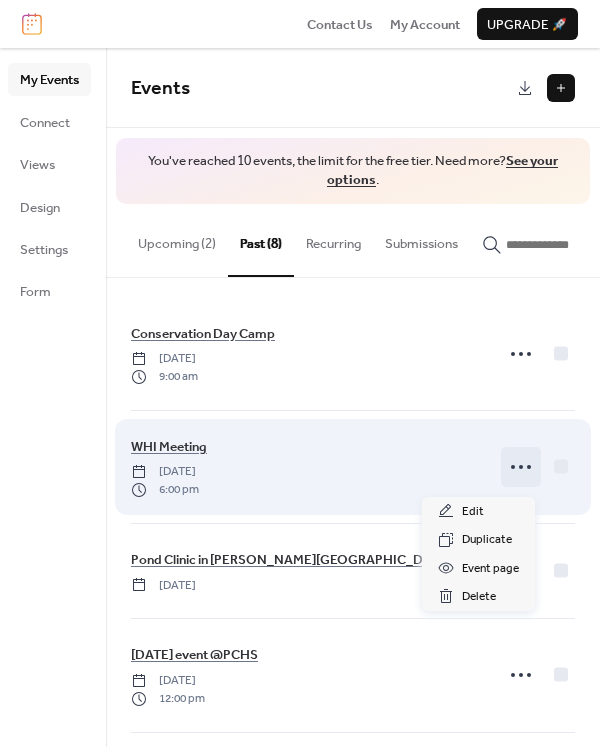click 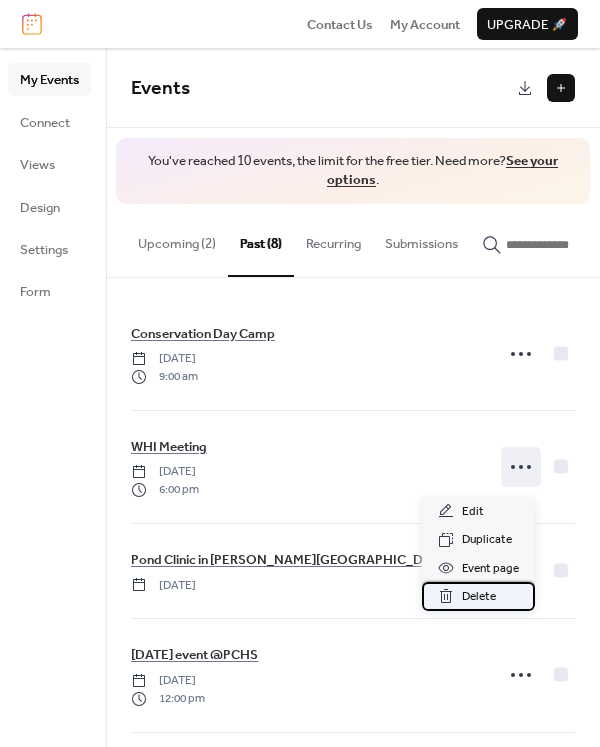 click on "Delete" at bounding box center (479, 597) 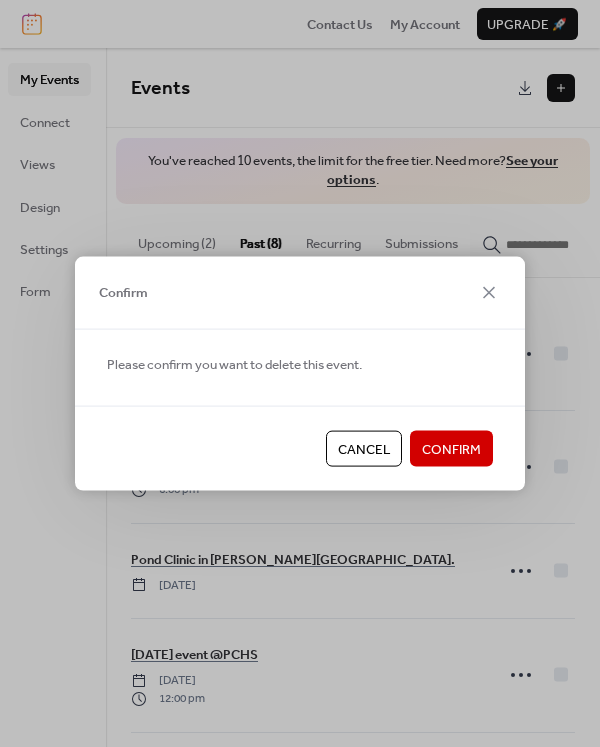 click on "Confirm" at bounding box center (451, 450) 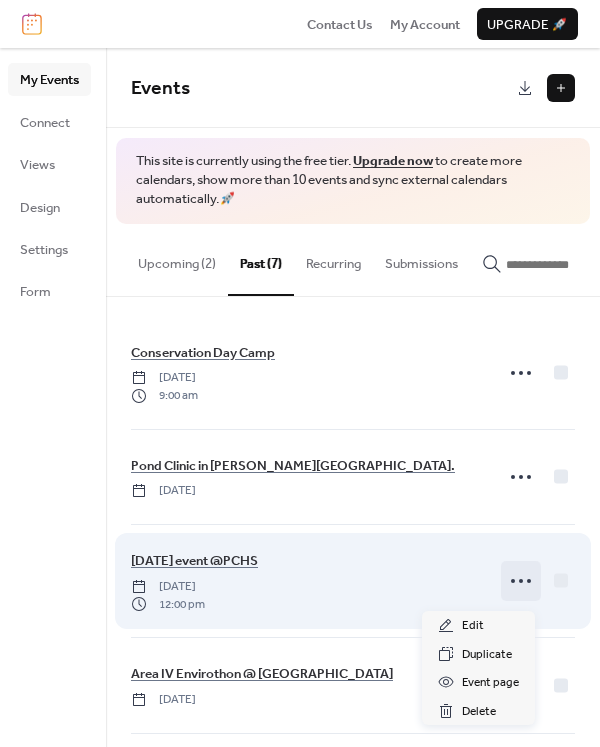 click 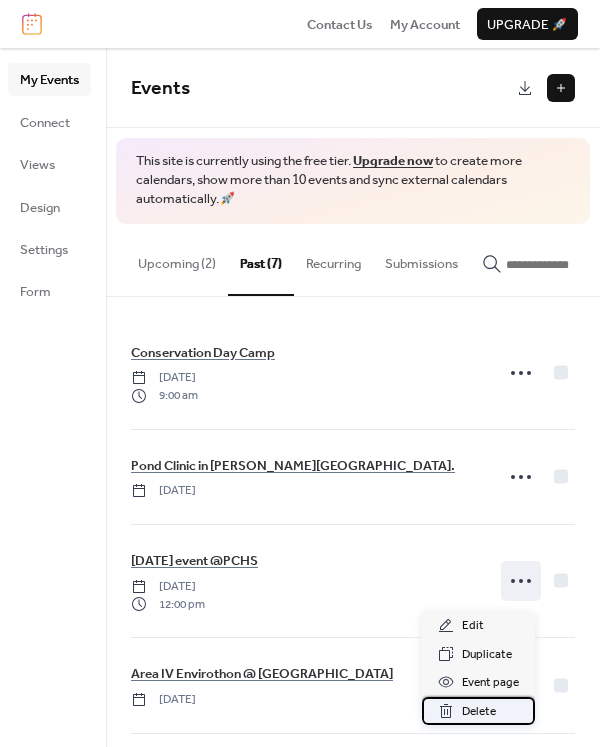 click on "Delete" at bounding box center [479, 712] 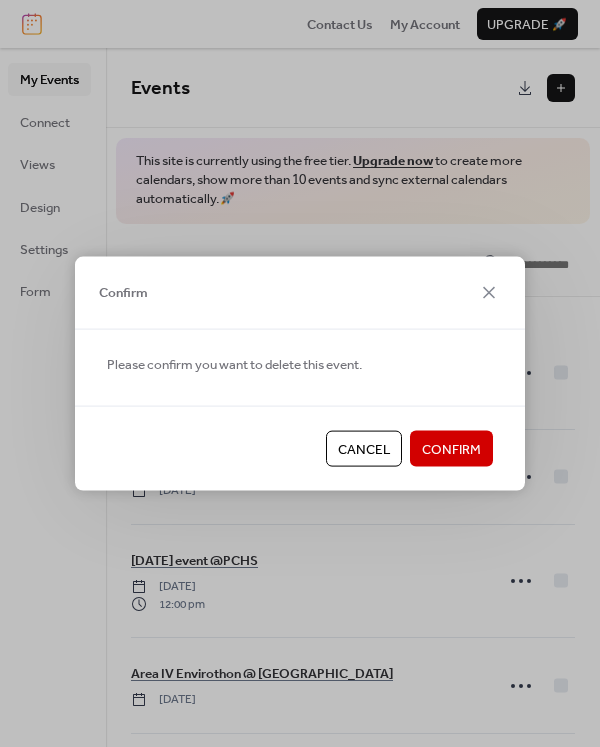 click on "Confirm" at bounding box center (451, 450) 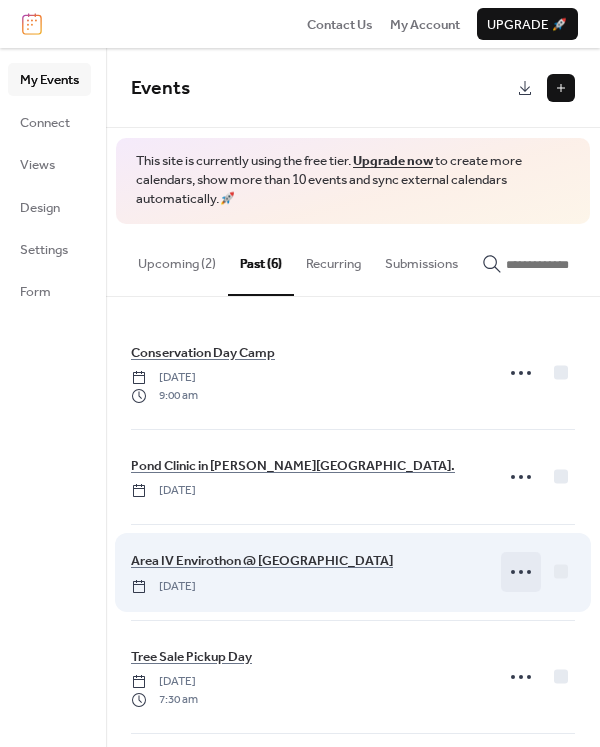 click 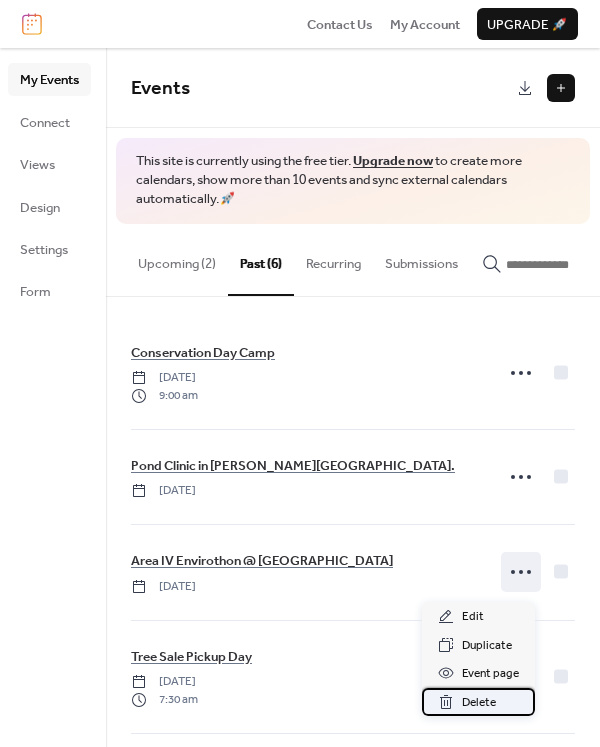 click on "Delete" at bounding box center (479, 703) 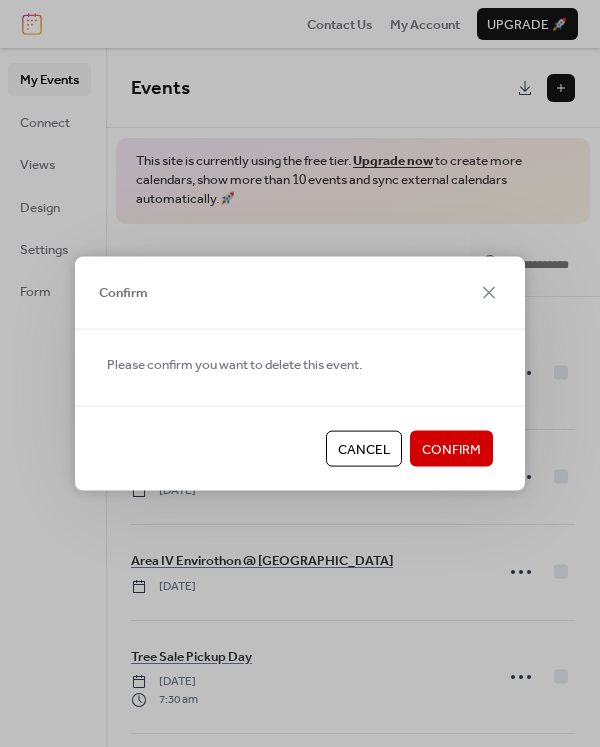 click on "Confirm" at bounding box center (451, 450) 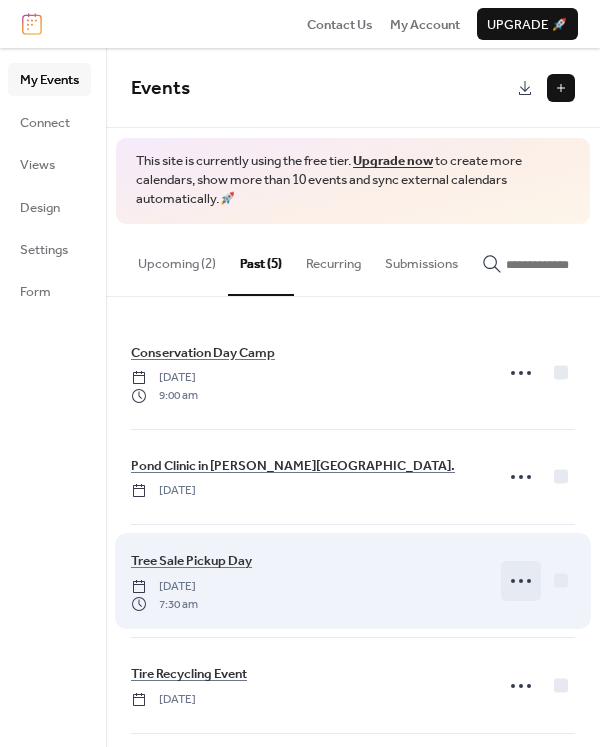 click 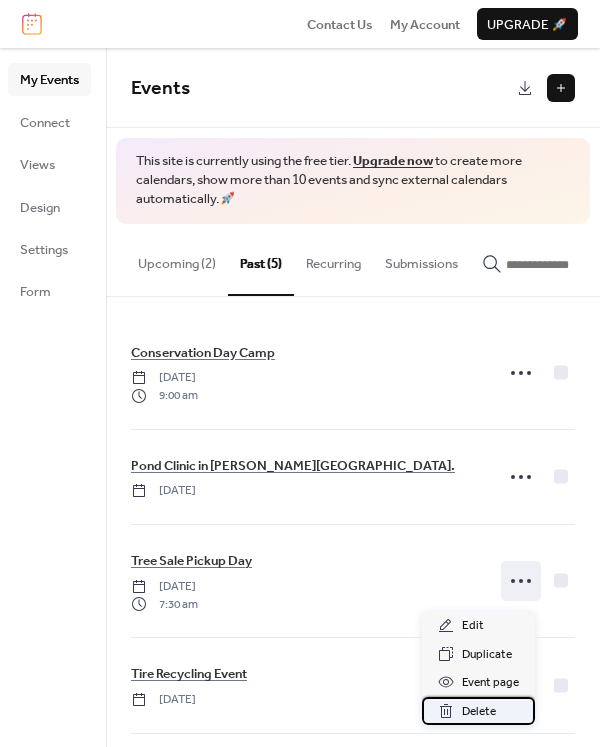 click on "Delete" at bounding box center [479, 712] 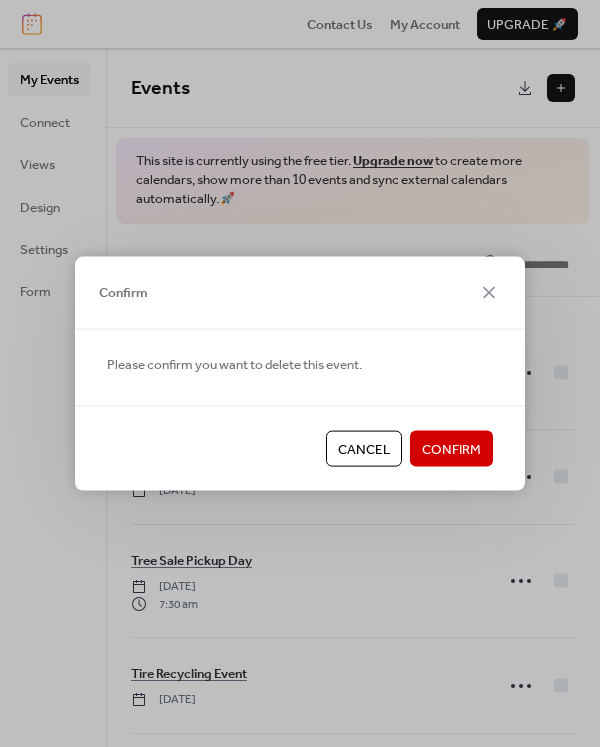 click on "Confirm" at bounding box center [451, 450] 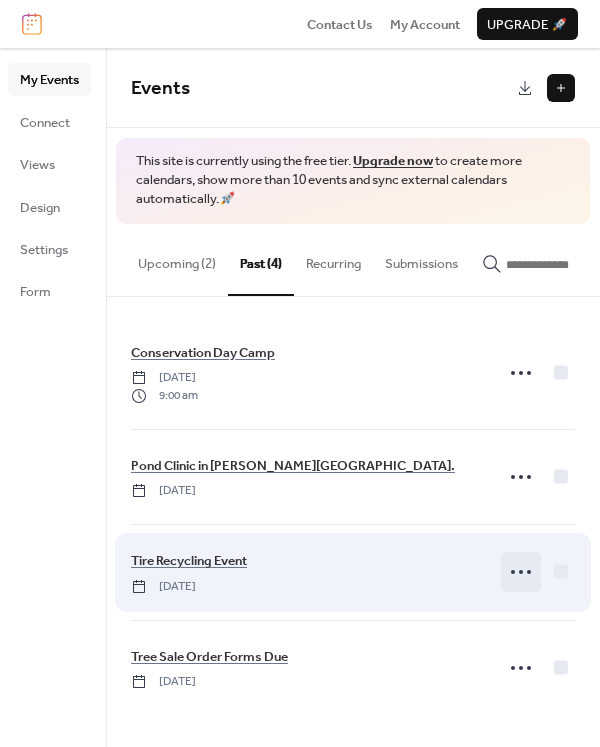 click 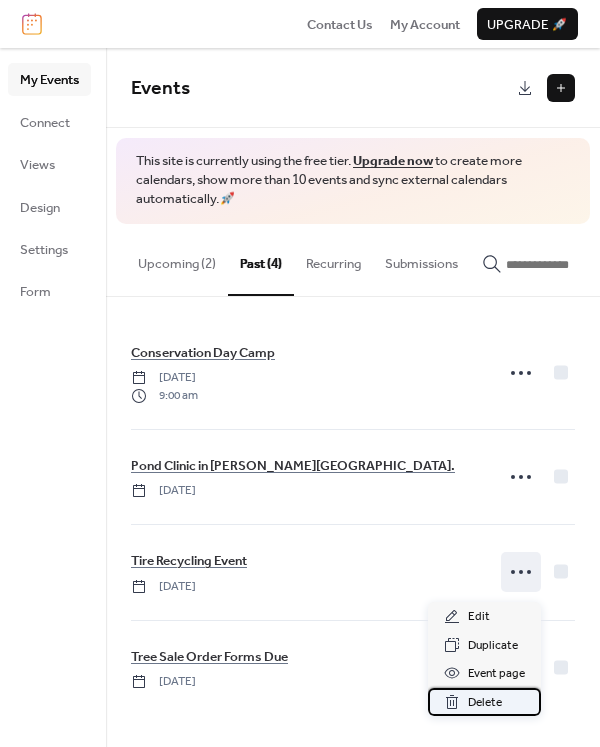 click on "Delete" at bounding box center [485, 703] 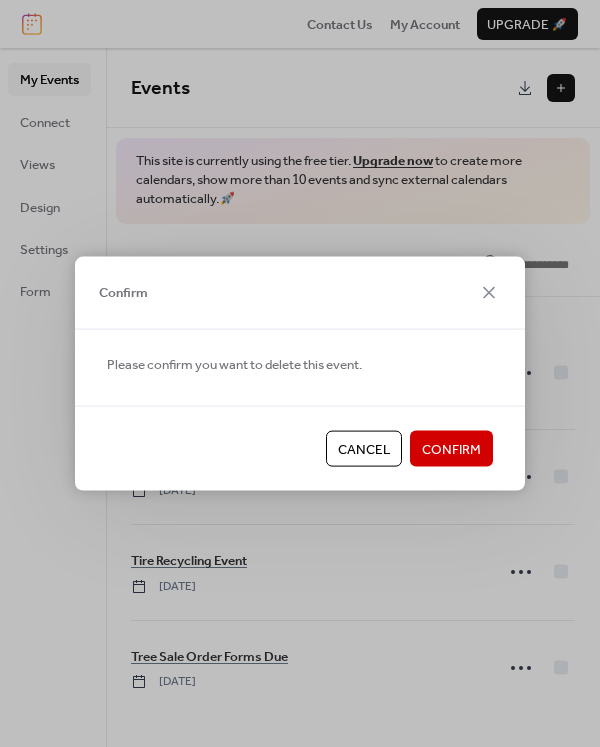 click on "Confirm" at bounding box center (451, 450) 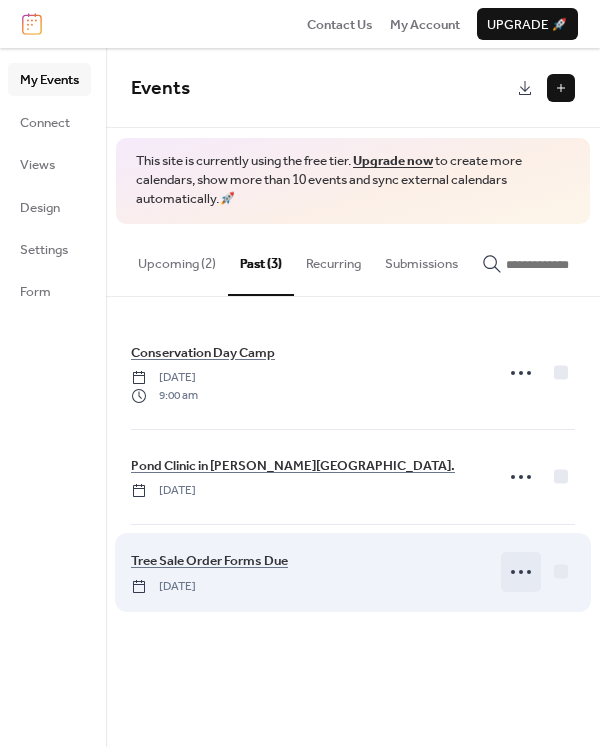click 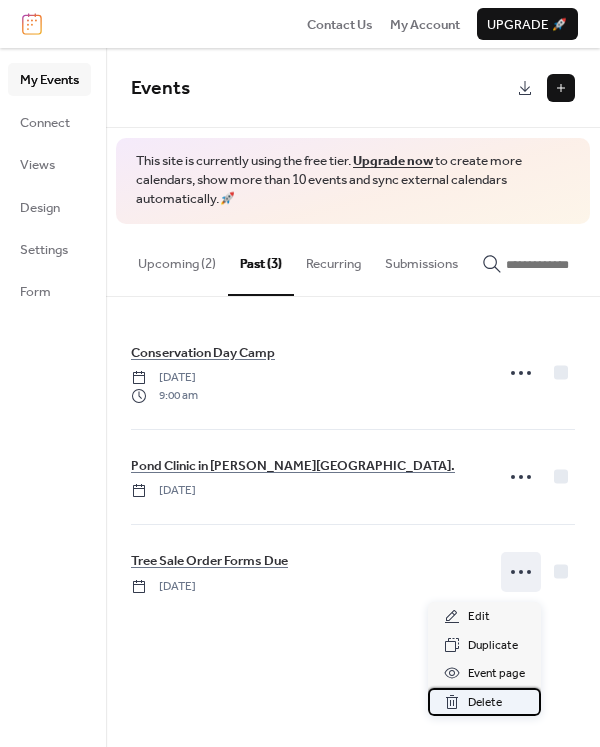 click on "Delete" at bounding box center (485, 703) 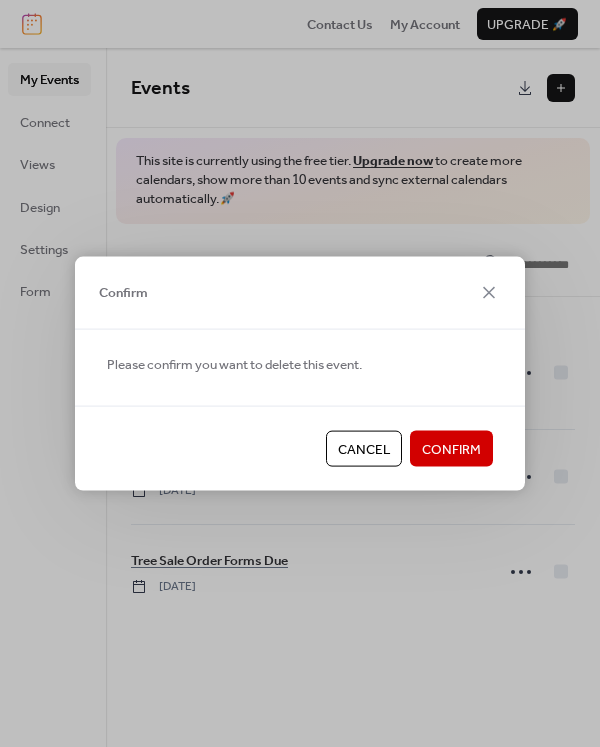 click on "Confirm" at bounding box center [451, 450] 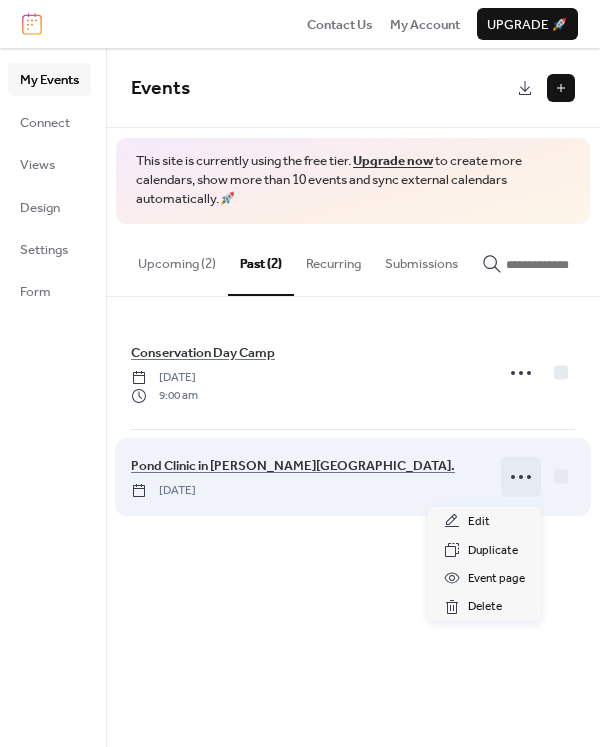 click 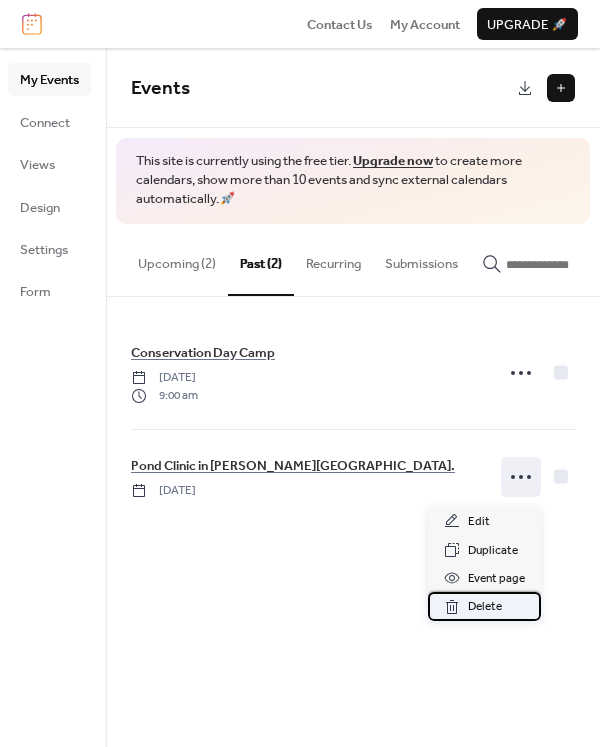 click on "Delete" at bounding box center [485, 607] 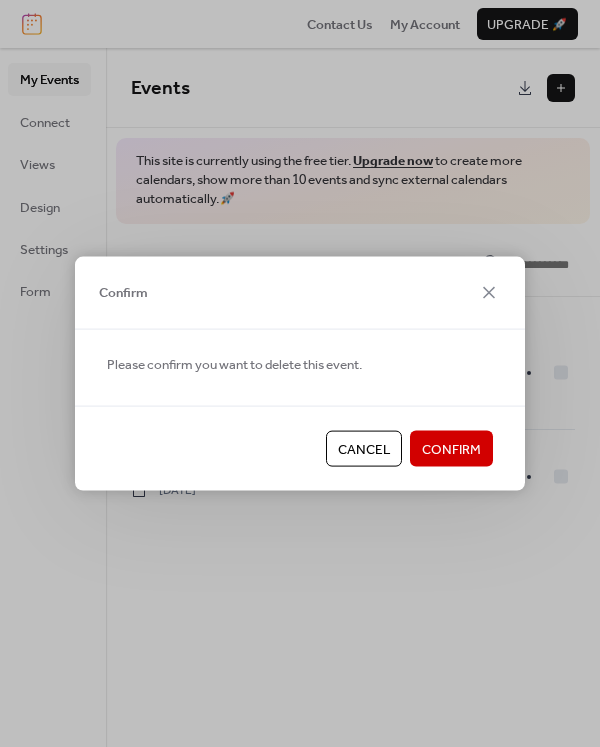 click on "Confirm" at bounding box center [451, 450] 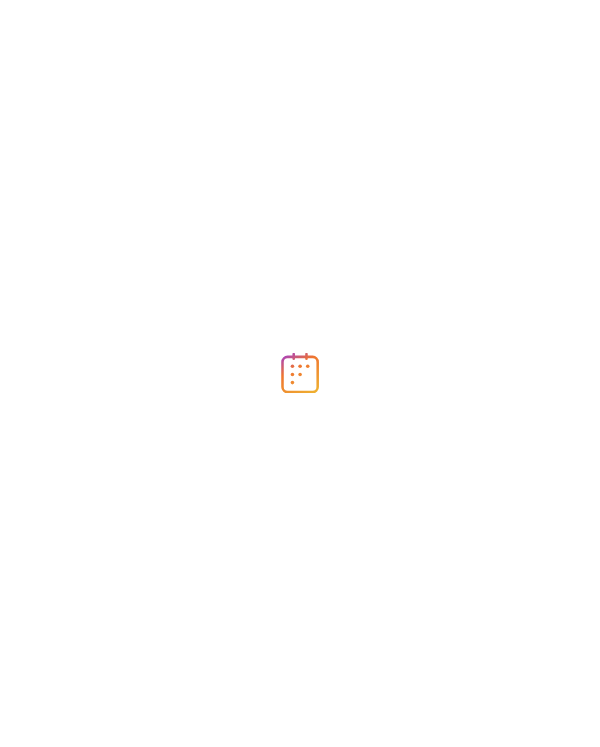 scroll, scrollTop: 0, scrollLeft: 0, axis: both 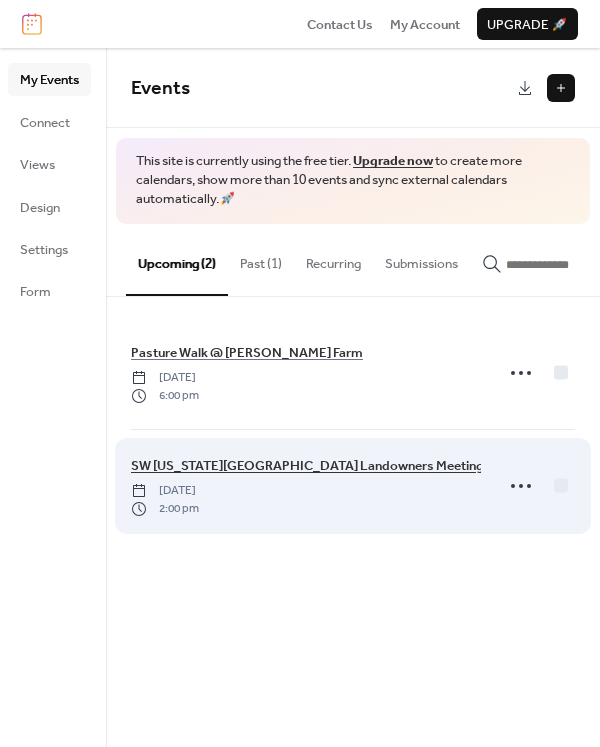 click on "SW [US_STATE][GEOGRAPHIC_DATA] Landowners Meeting @ [PERSON_NAME] Farm" at bounding box center (385, 466) 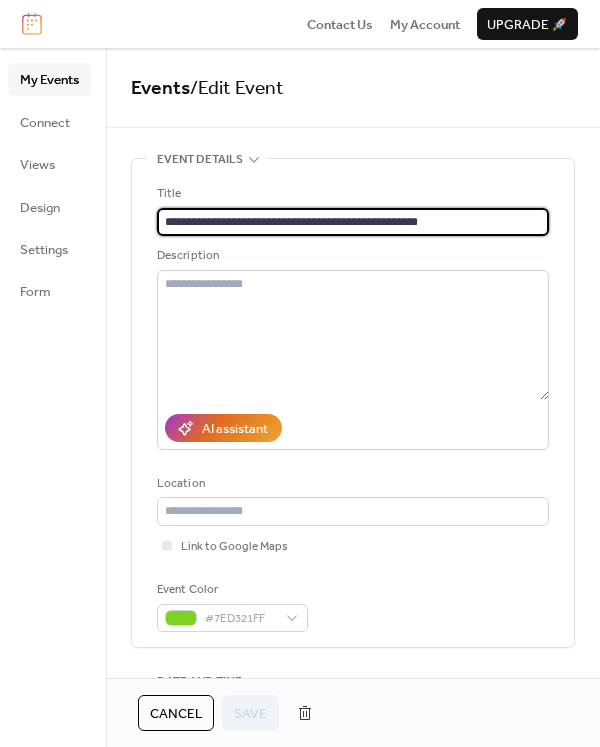 click on "**********" at bounding box center [353, 222] 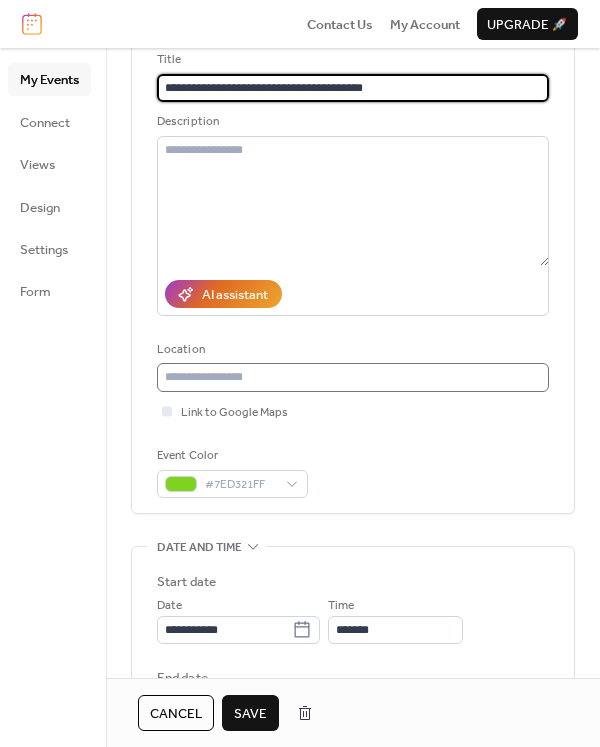 scroll, scrollTop: 500, scrollLeft: 0, axis: vertical 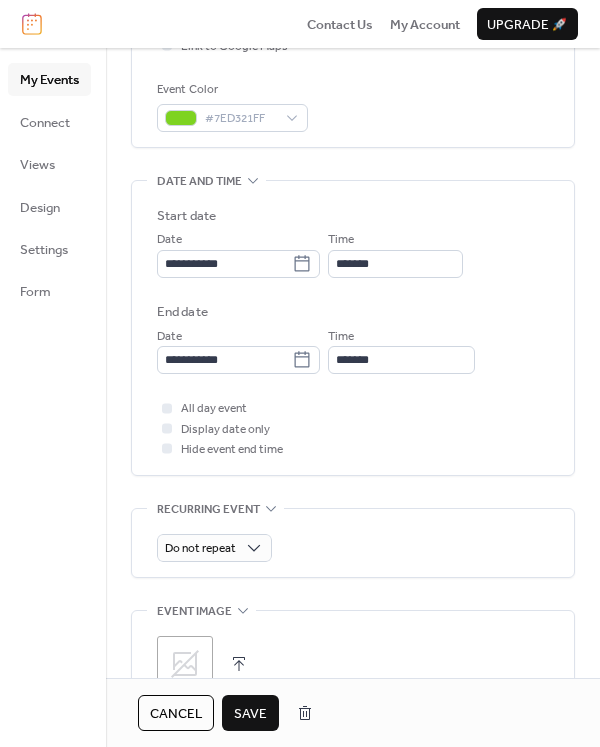 type on "**********" 